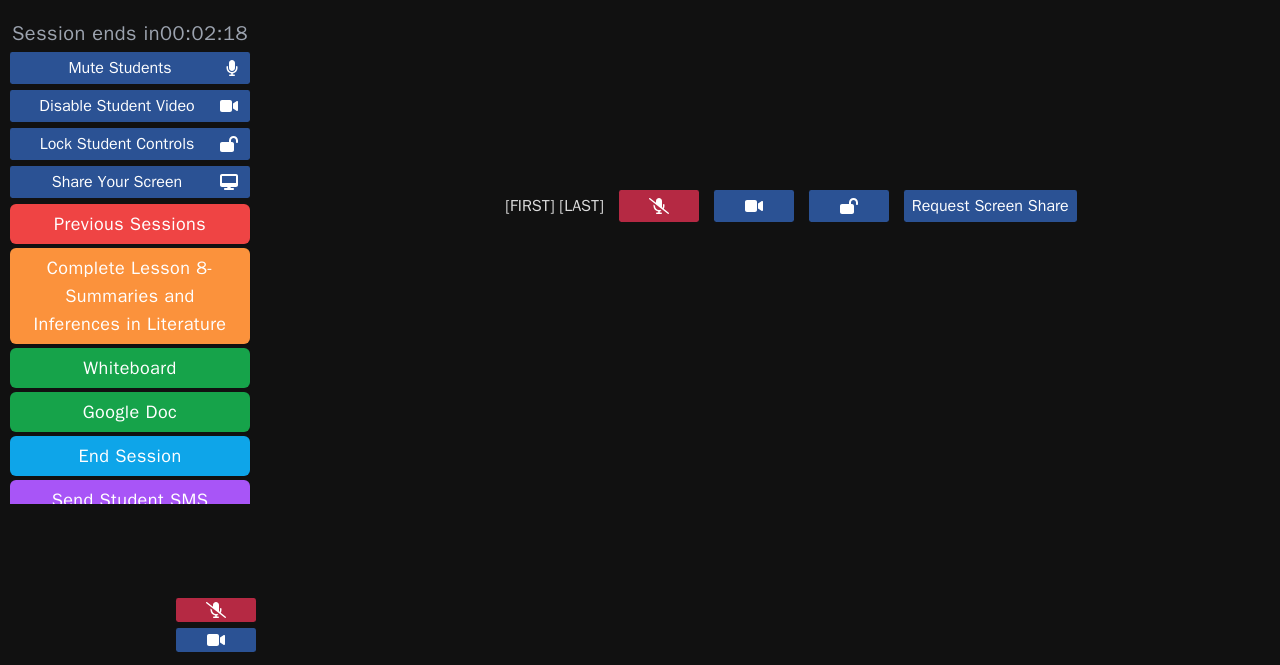 scroll, scrollTop: 0, scrollLeft: 0, axis: both 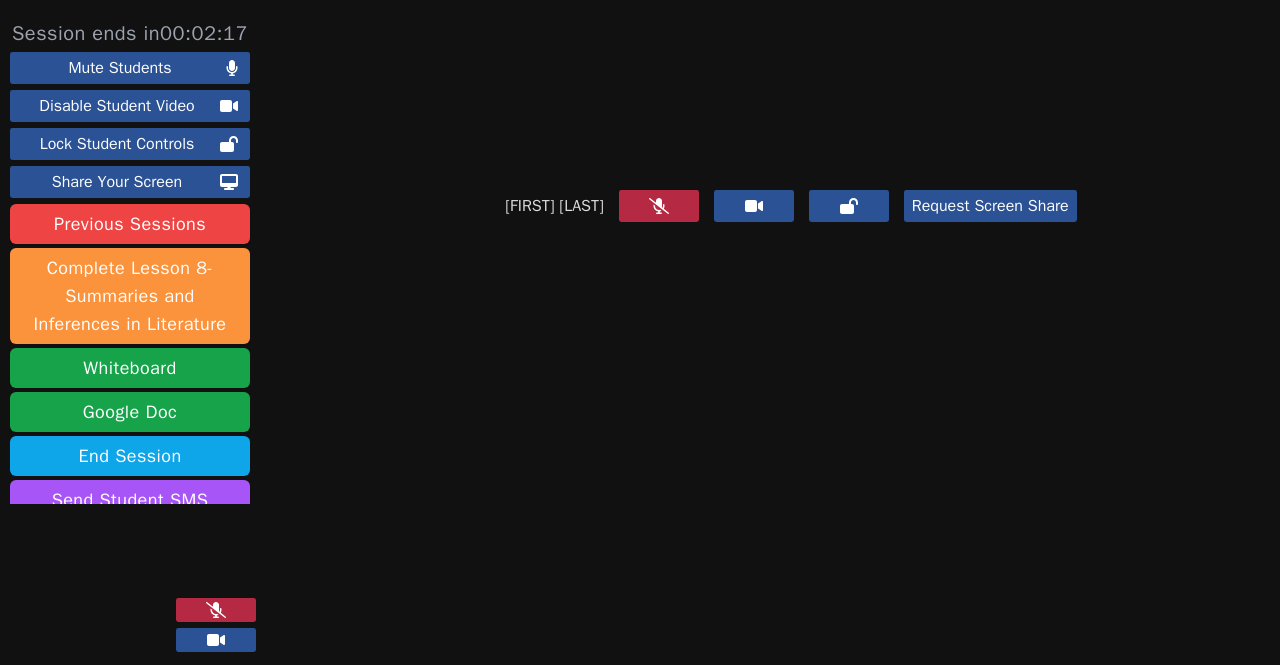 click 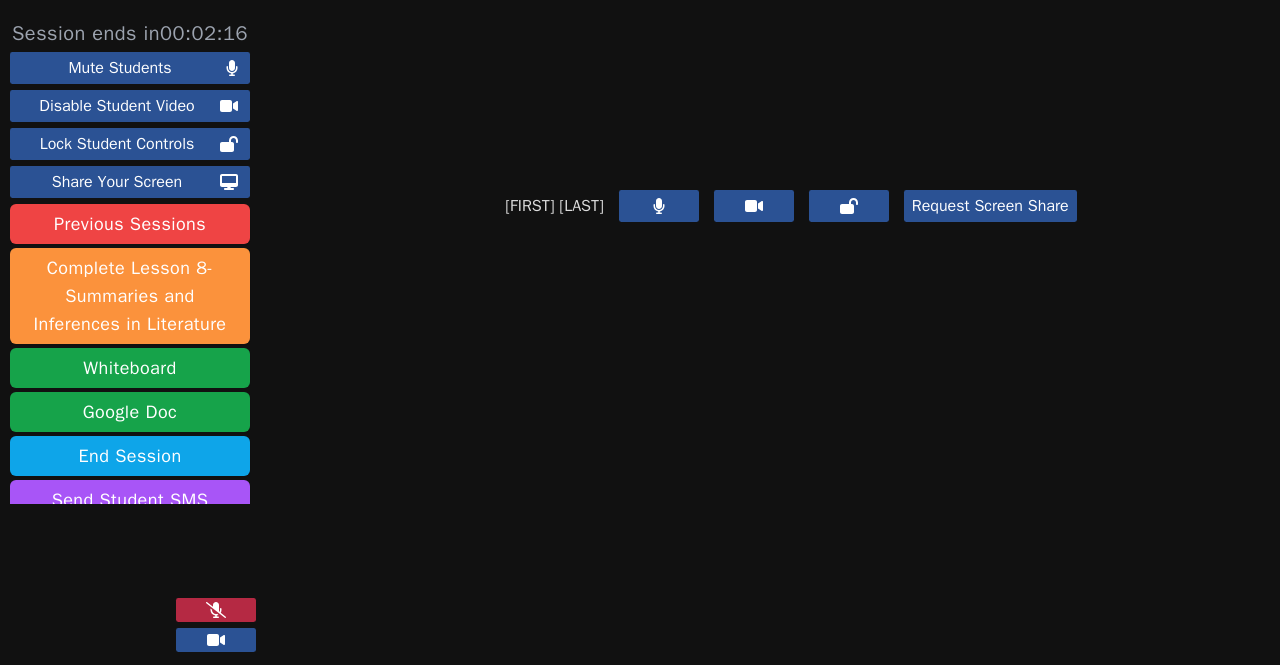 click at bounding box center [216, 610] 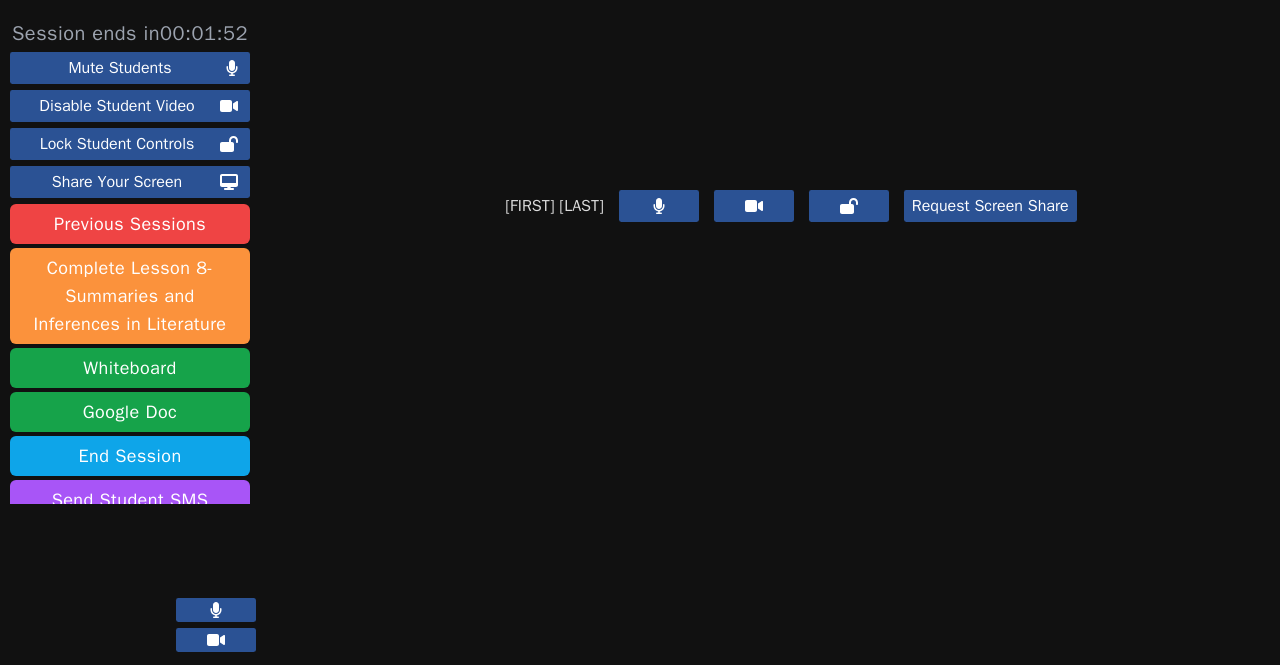 type 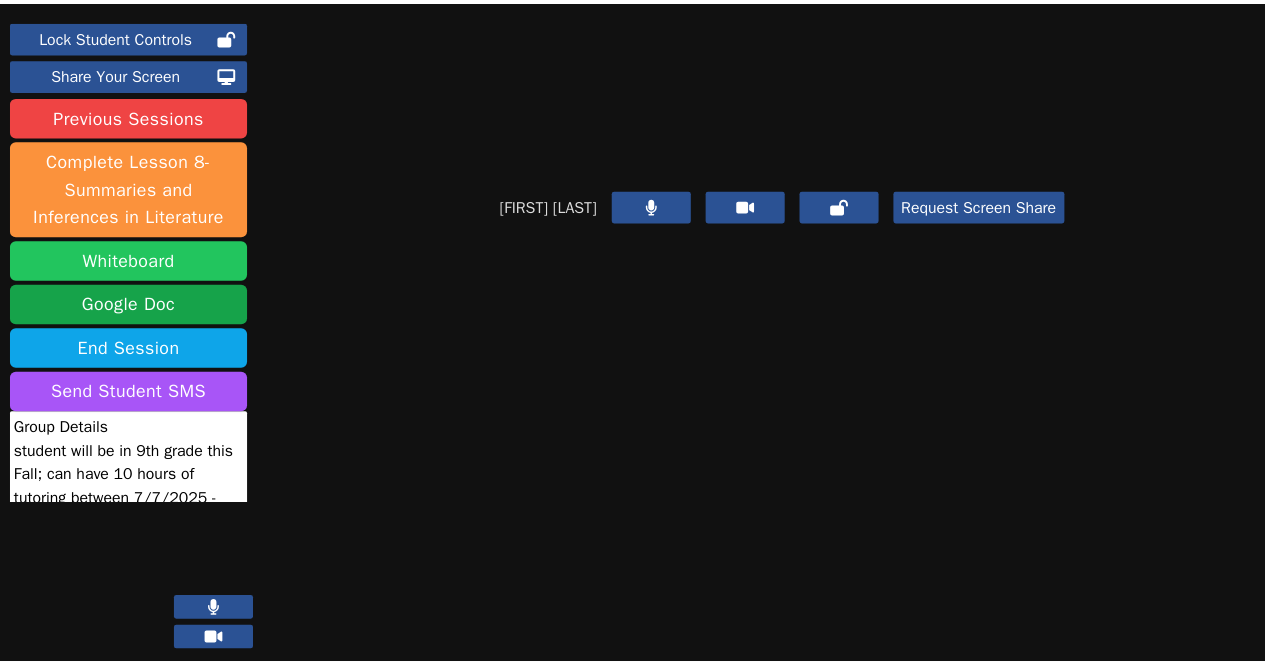 scroll, scrollTop: 111, scrollLeft: 0, axis: vertical 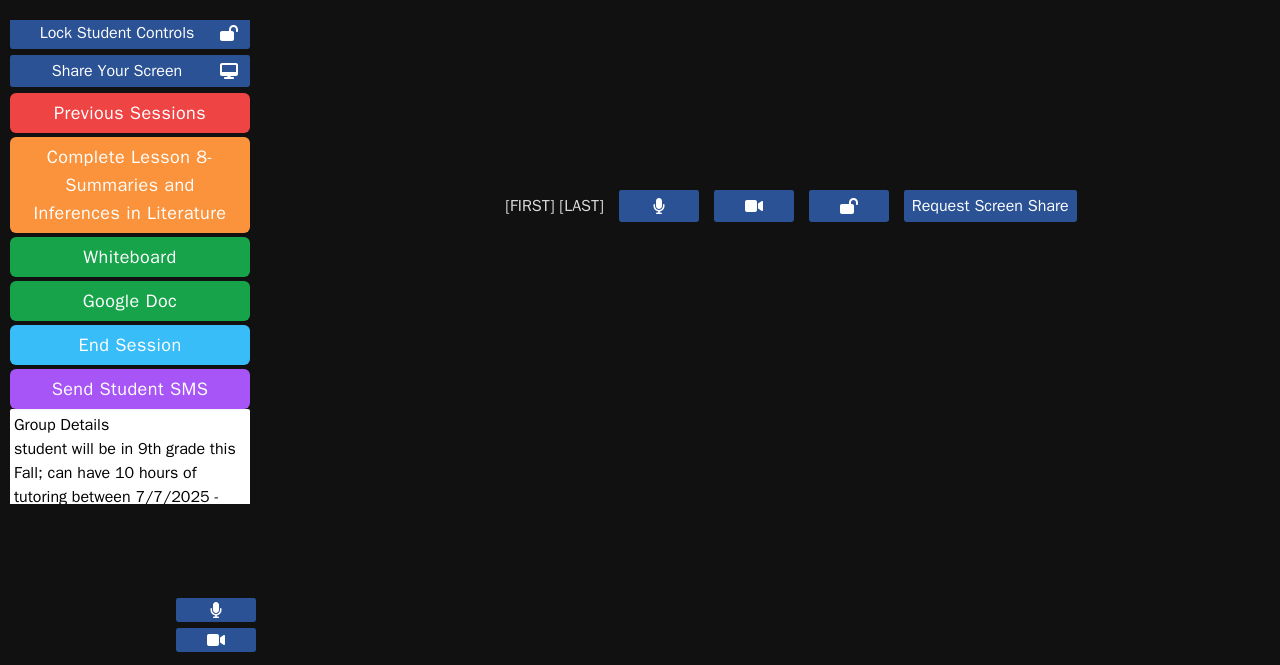 click on "End Session" at bounding box center (130, 345) 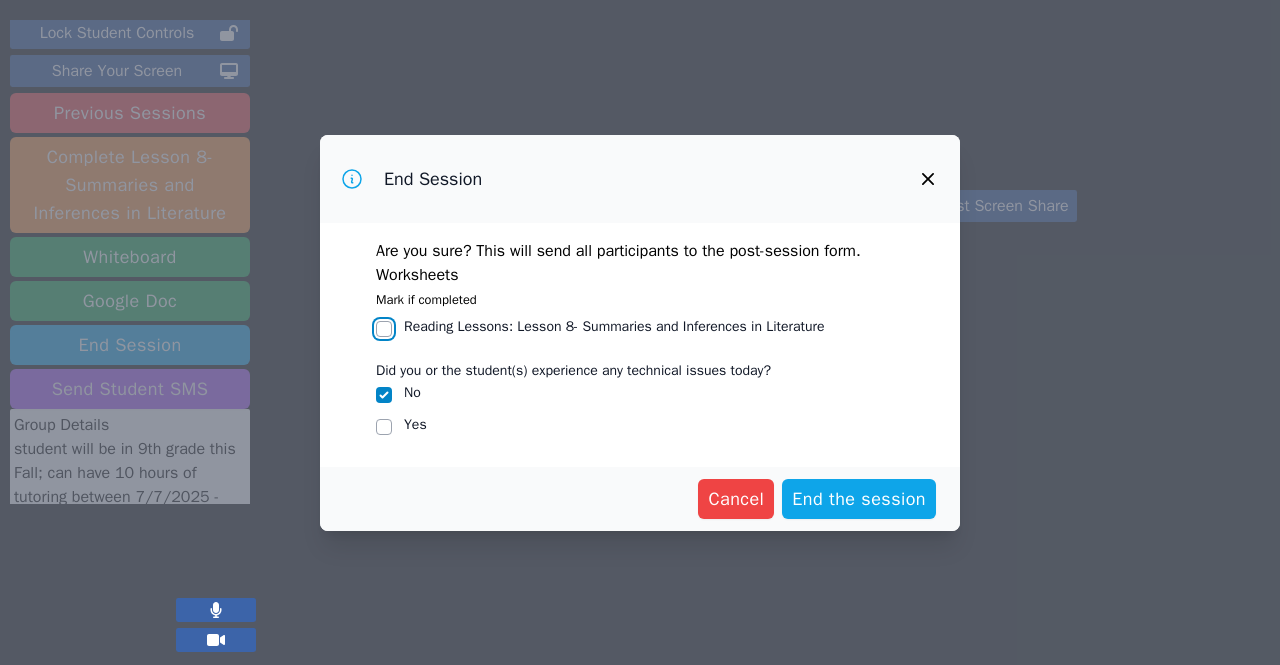click on "Reading Lessons :   Lesson 8- Summaries and Inferences in Literature" at bounding box center [384, 329] 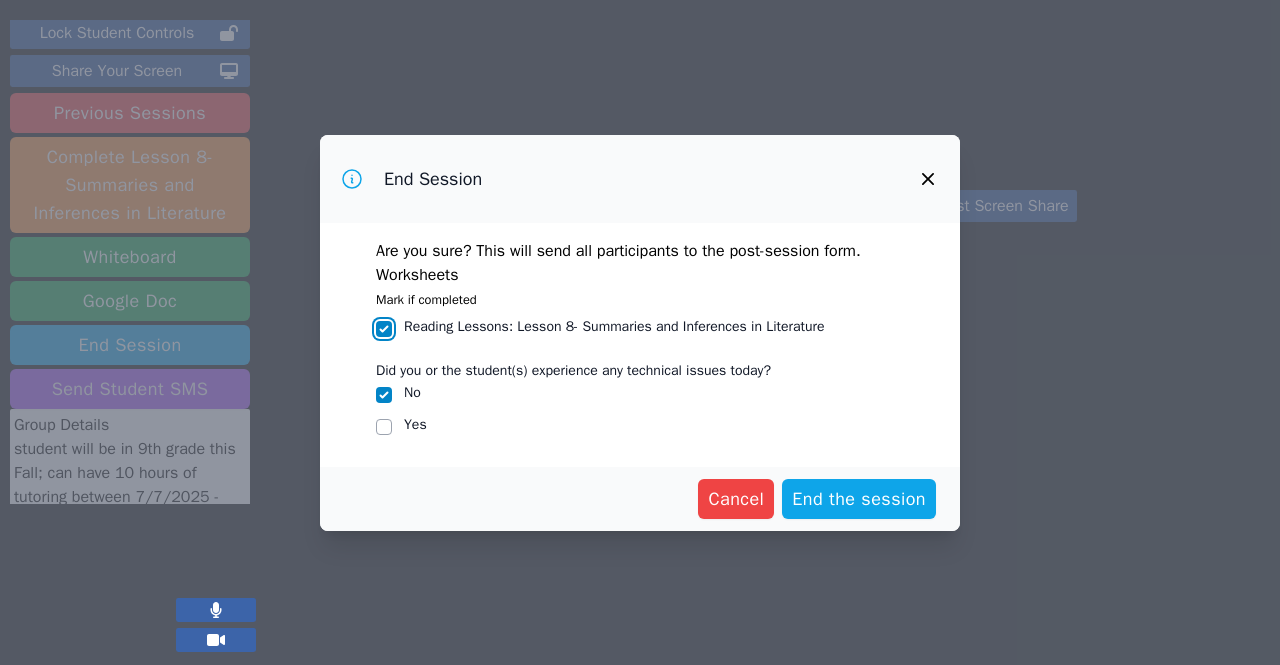 checkbox on "true" 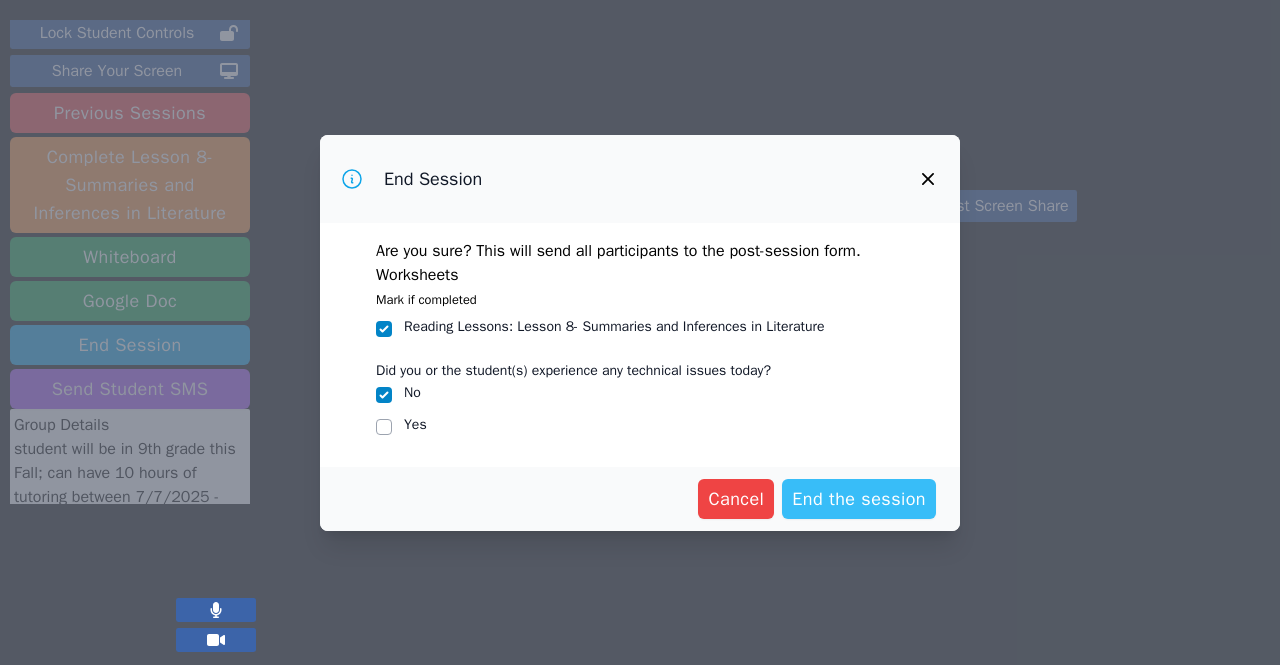 click on "End the session" at bounding box center [859, 499] 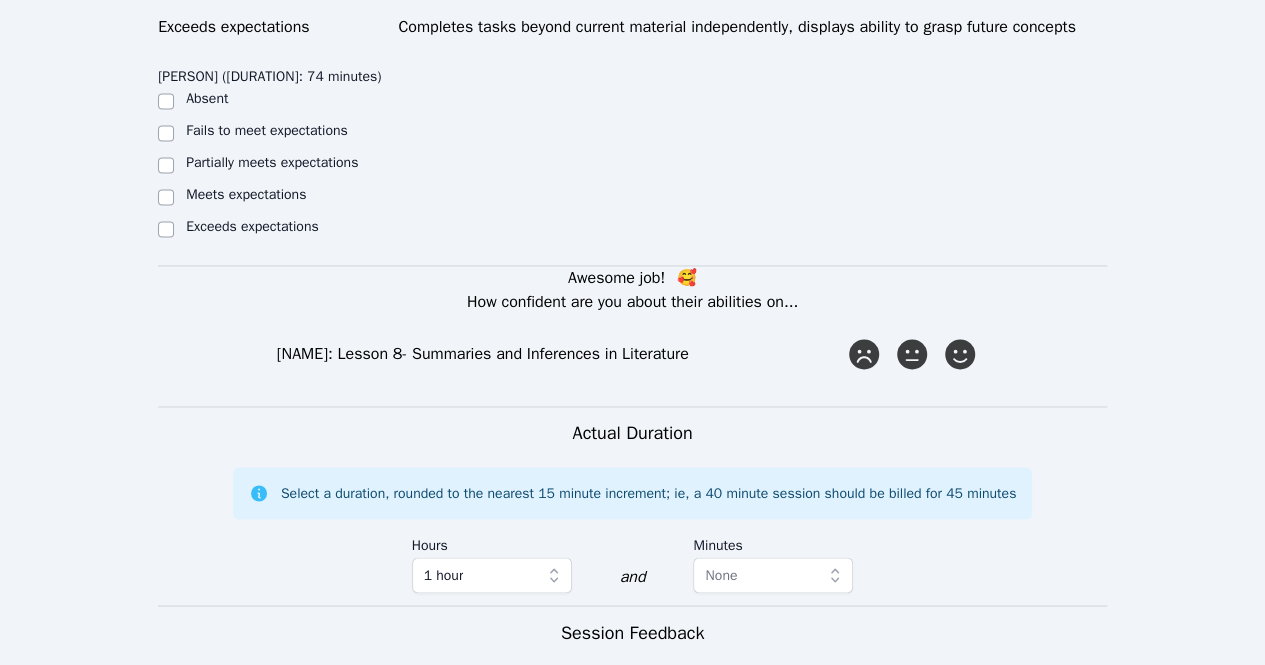 scroll, scrollTop: 1427, scrollLeft: 0, axis: vertical 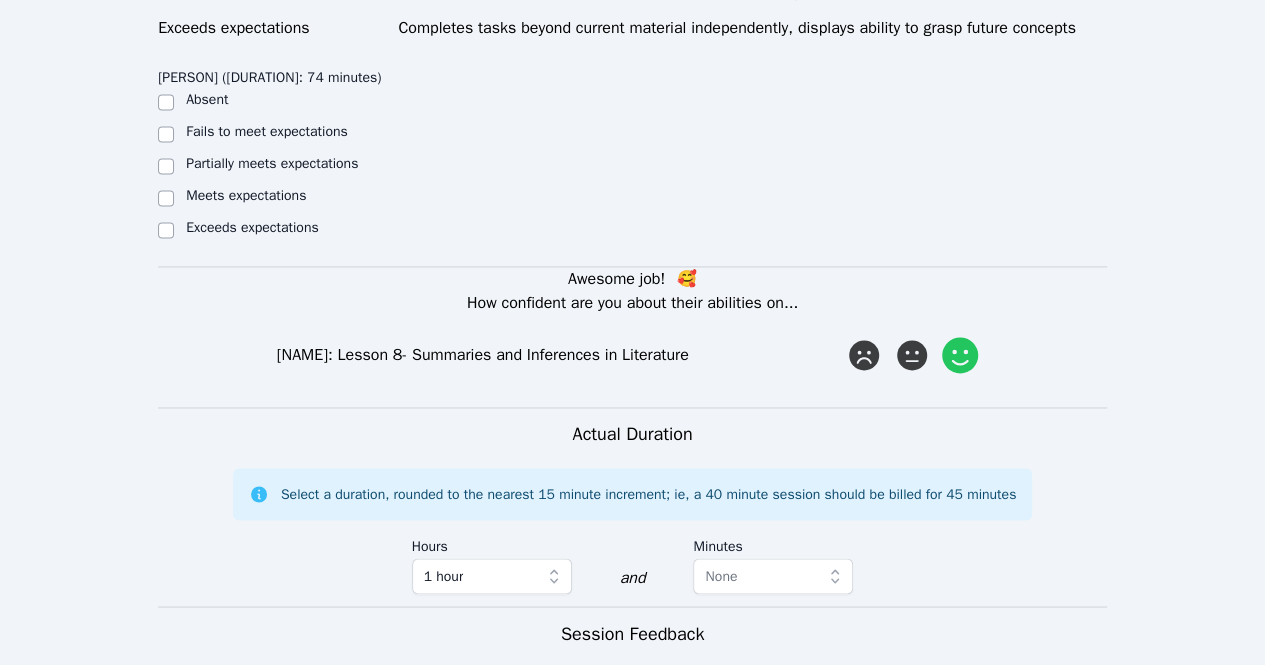 click 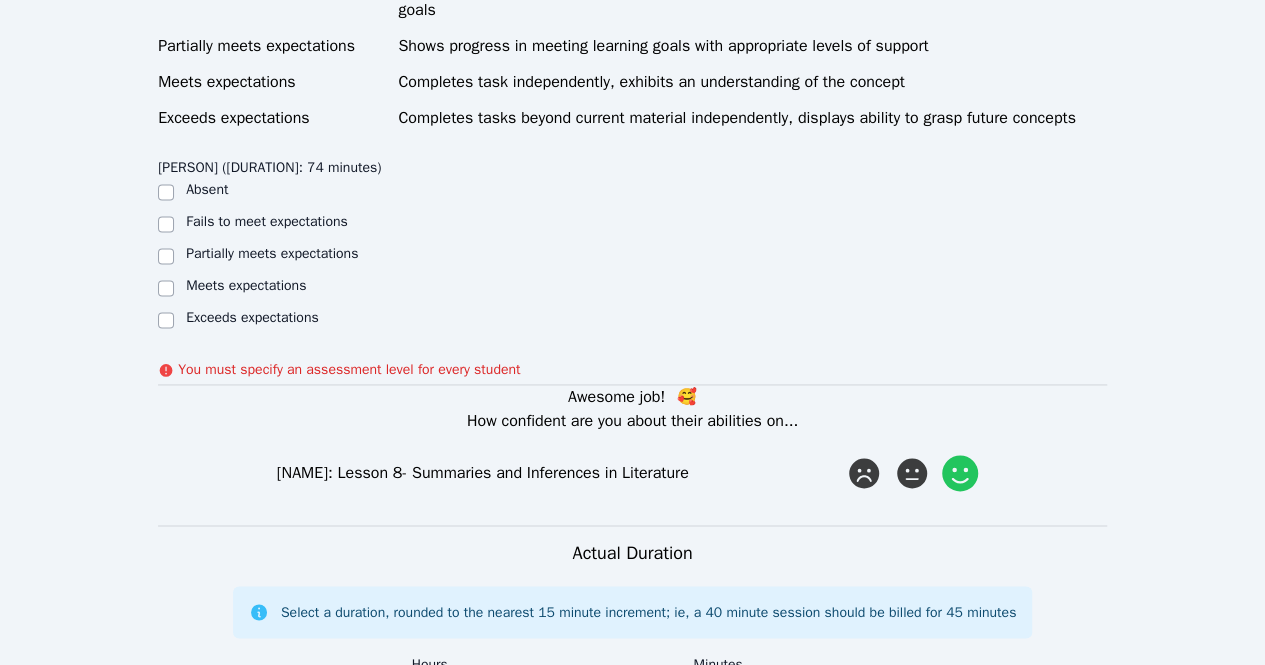 scroll, scrollTop: 1316, scrollLeft: 0, axis: vertical 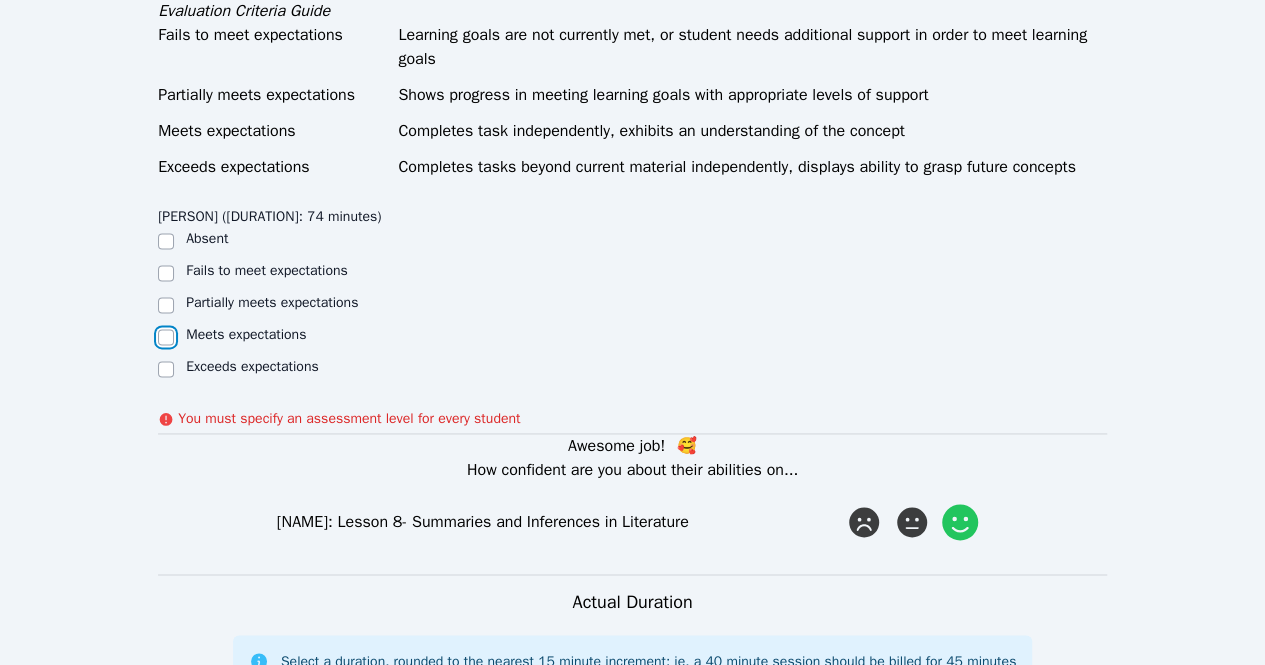 click on "Meets expectations" at bounding box center (166, 337) 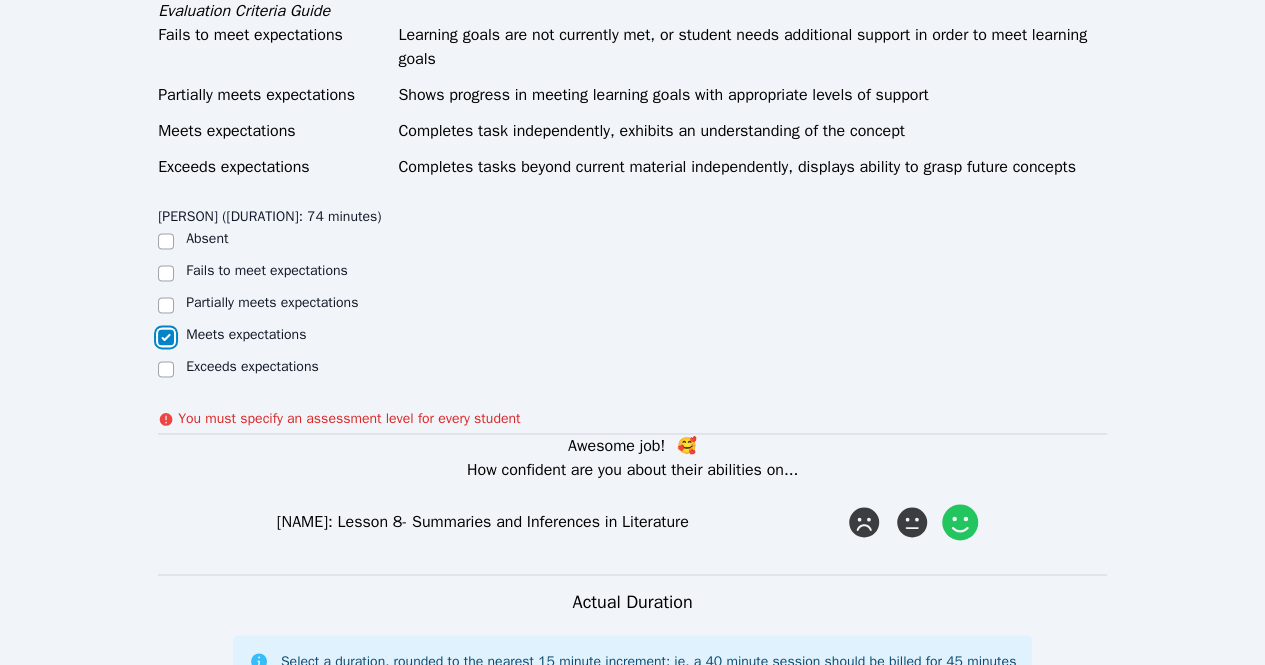 checkbox on "true" 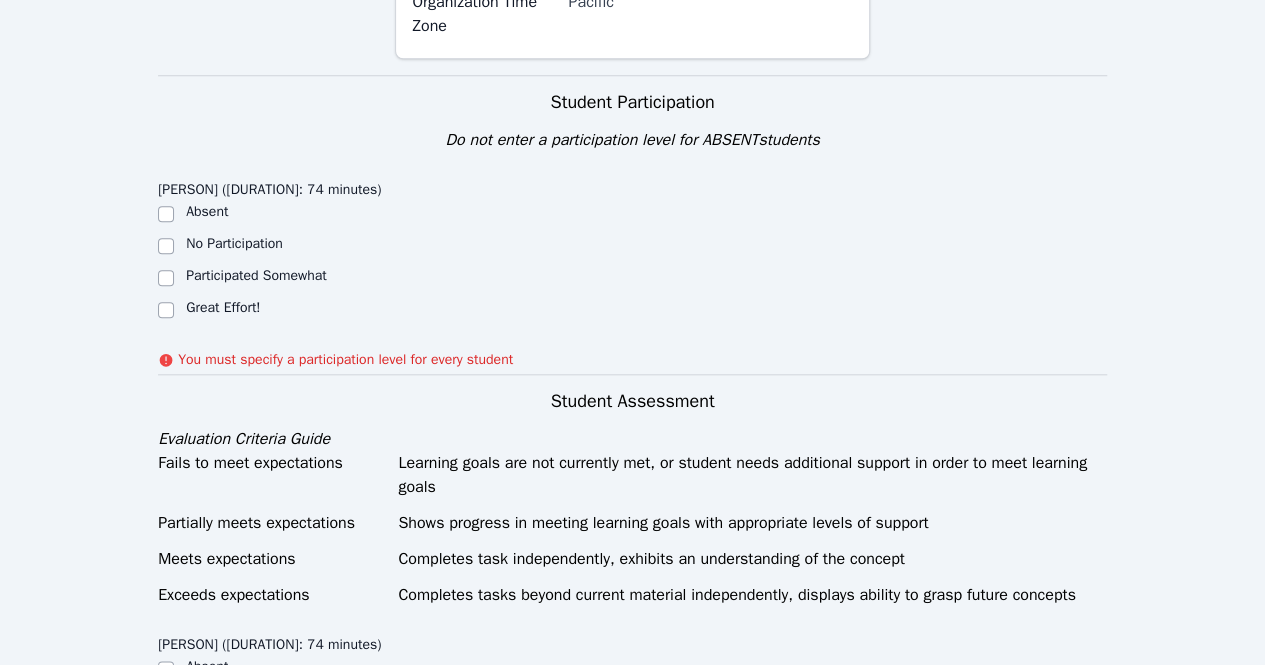 scroll, scrollTop: 870, scrollLeft: 0, axis: vertical 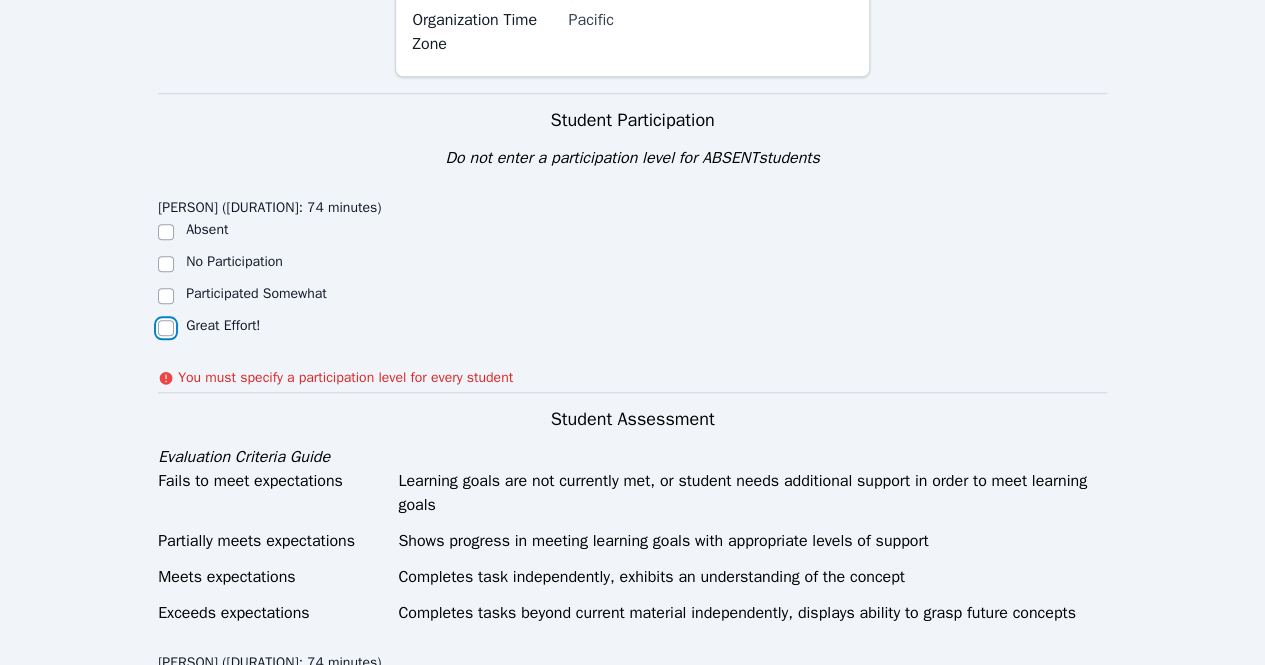 click on "Great Effort!" at bounding box center (166, 328) 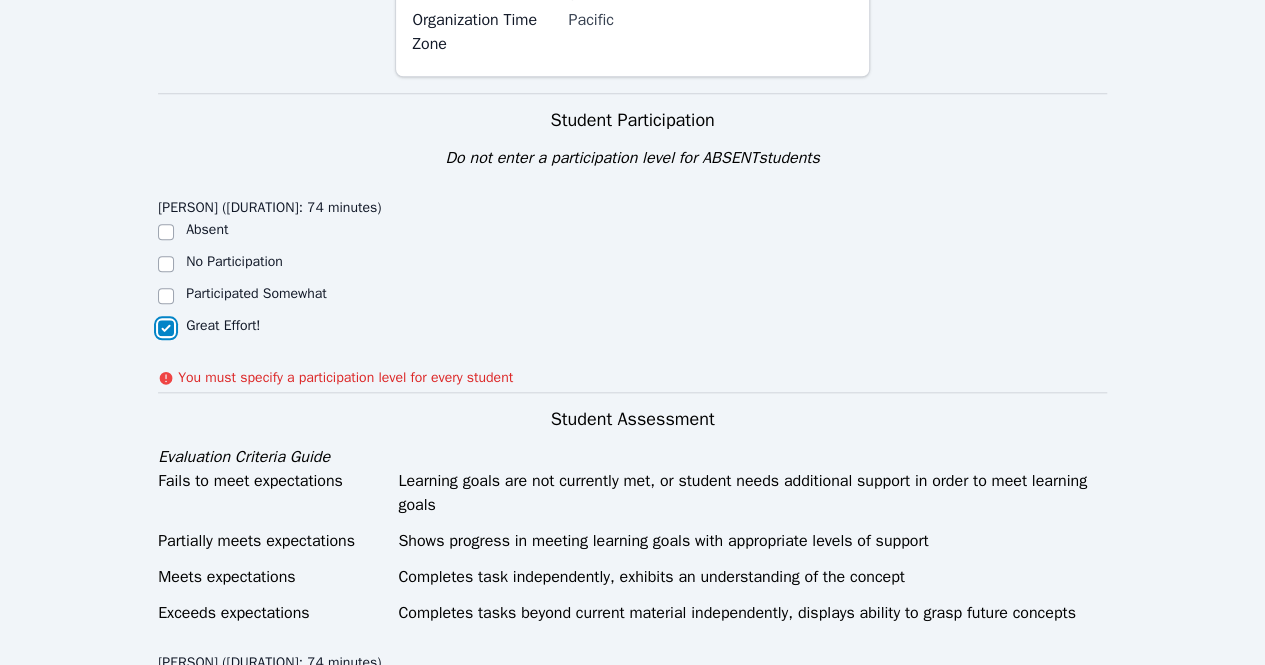 checkbox on "true" 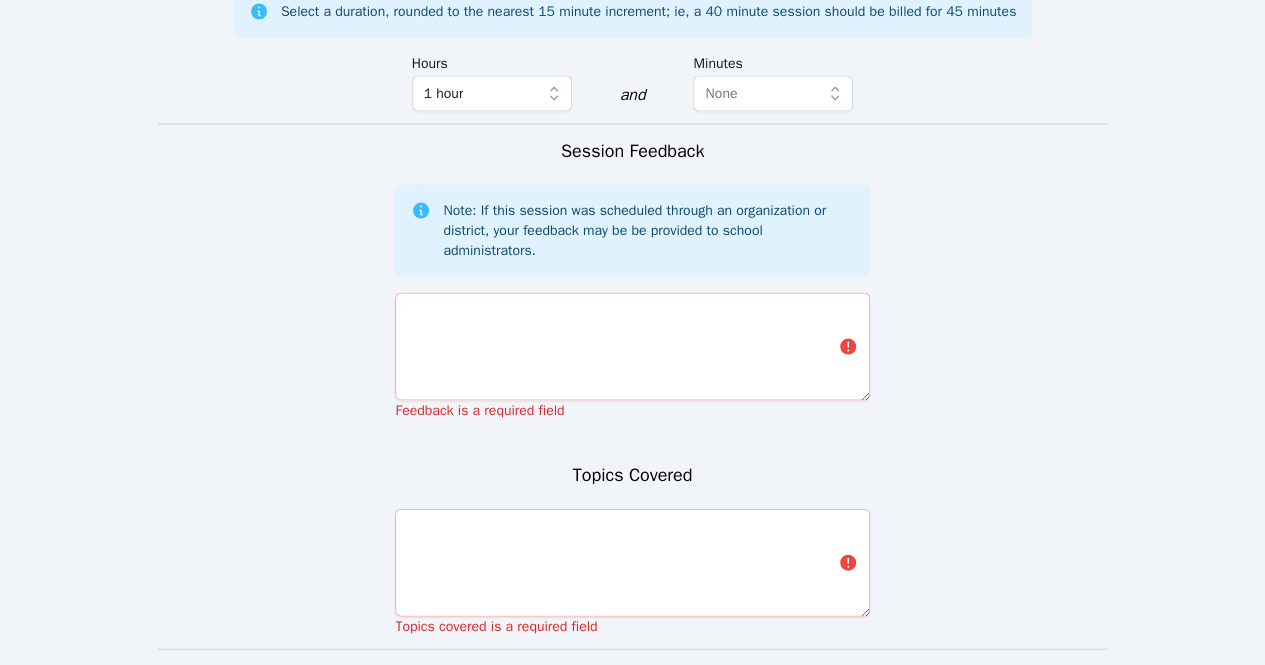 scroll, scrollTop: 1912, scrollLeft: 0, axis: vertical 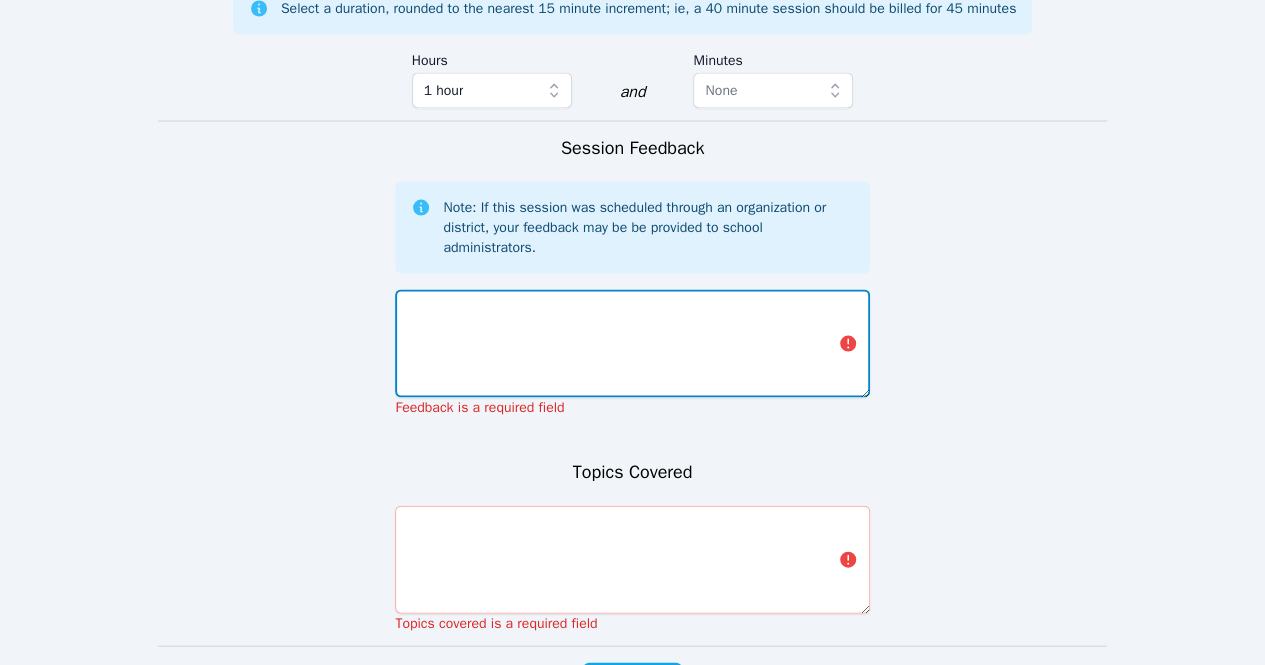 click at bounding box center (632, 344) 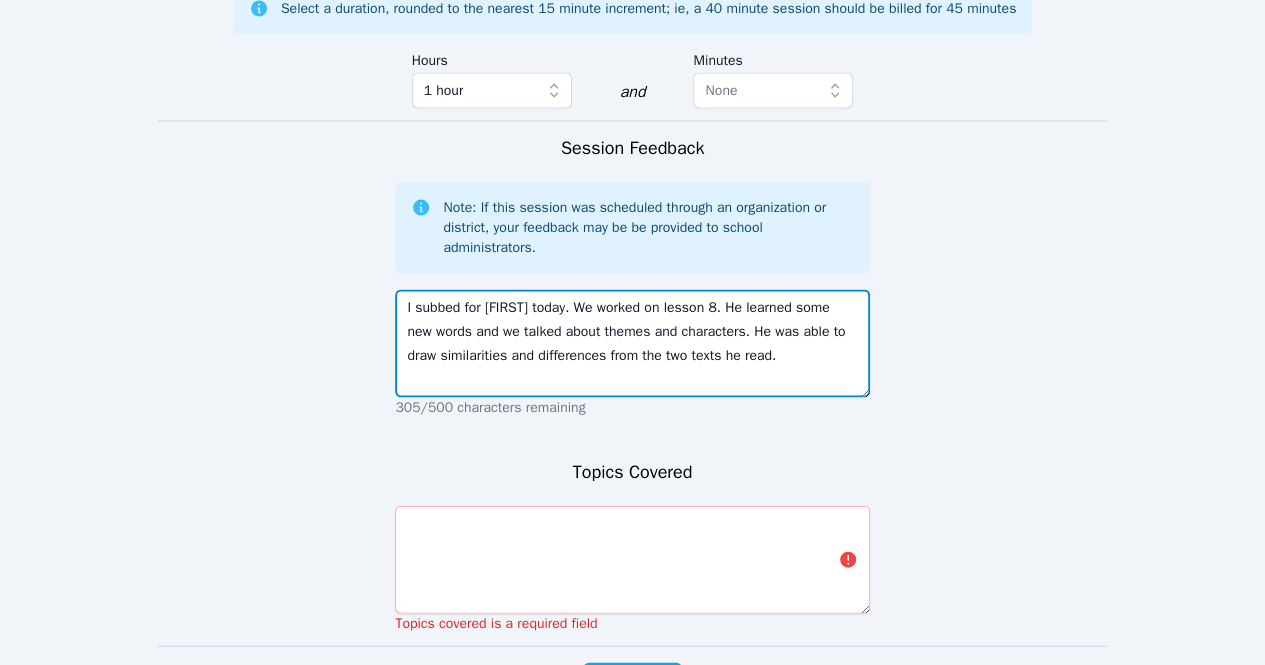 click on "I subbed for Tarek today. We worked on lesson 8. He learned some new words and we talked about themes and characters. He was able to draw similarities and differences from the two texts he read." at bounding box center [632, 344] 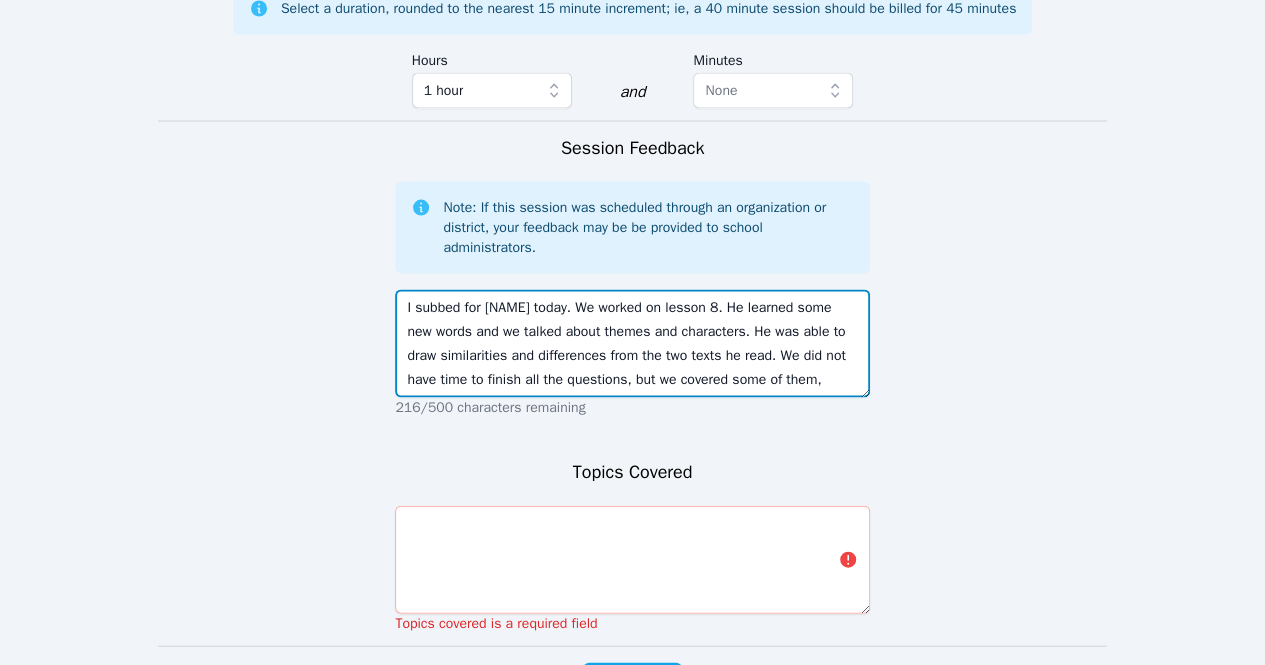 scroll, scrollTop: 15, scrollLeft: 0, axis: vertical 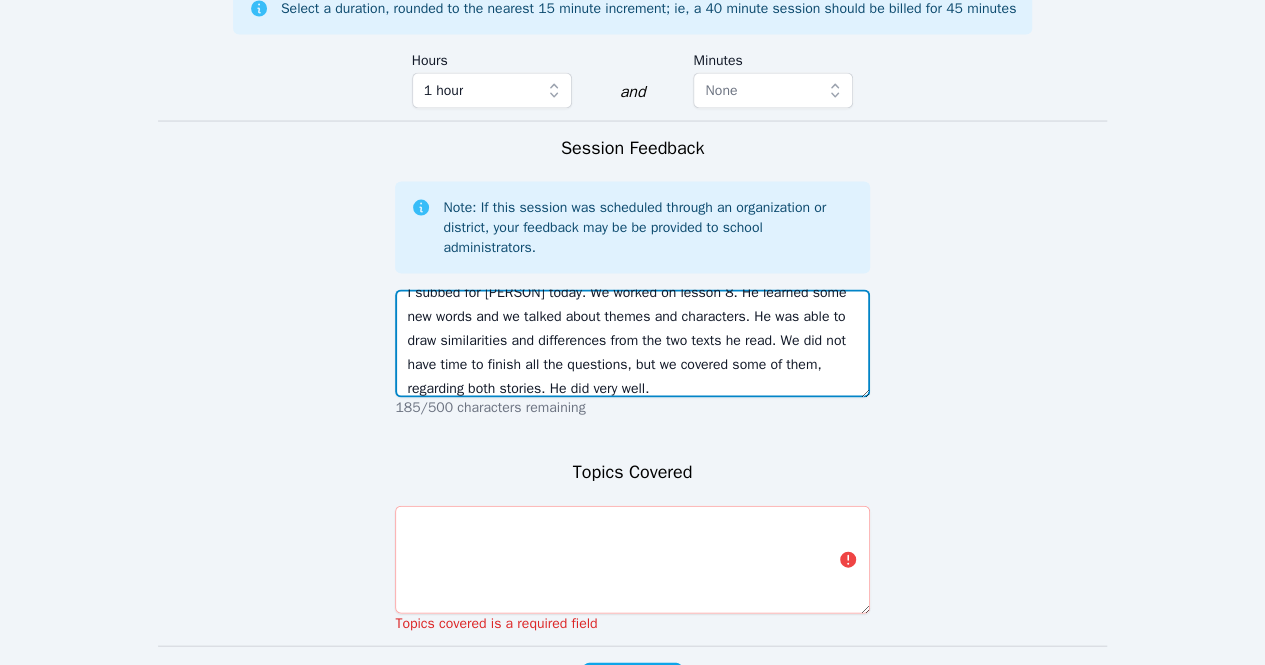 type on "I subbed for Tarek today. We worked on lesson 8. He learned some new words and we talked about themes and characters. He was able to draw similarities and differences from the two texts he read. We did not have time to finish all the questions, but we covered some of them, regarding both stories. He did very well." 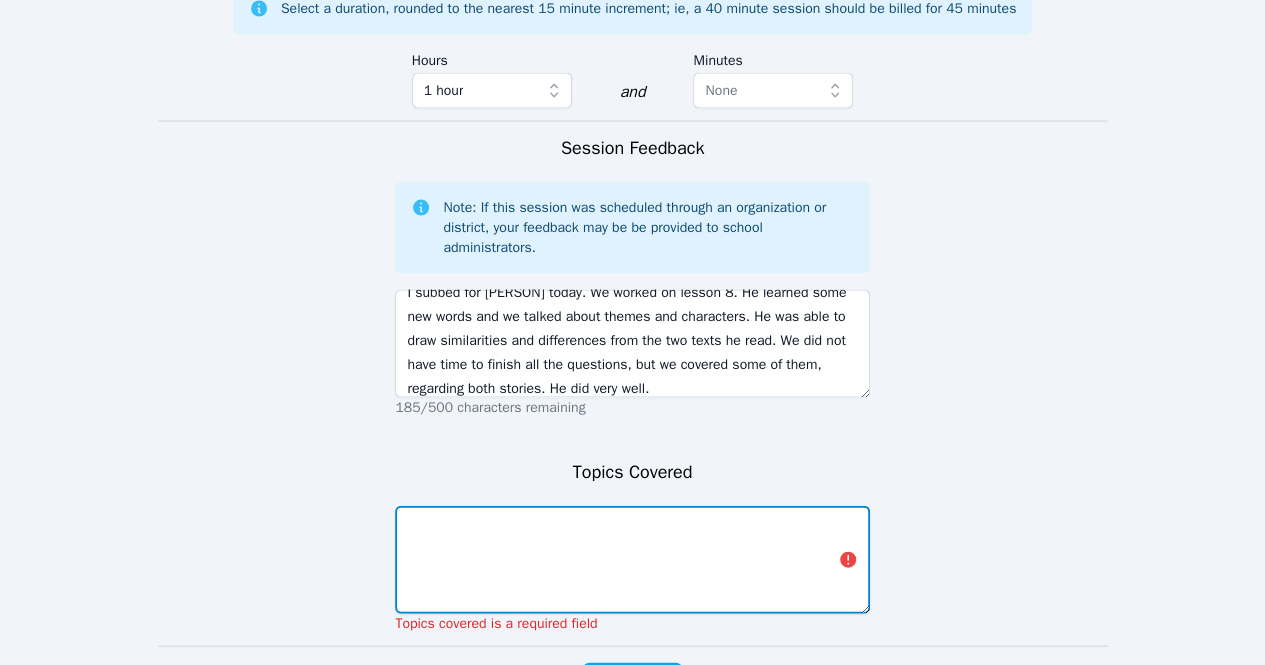 click at bounding box center [632, 560] 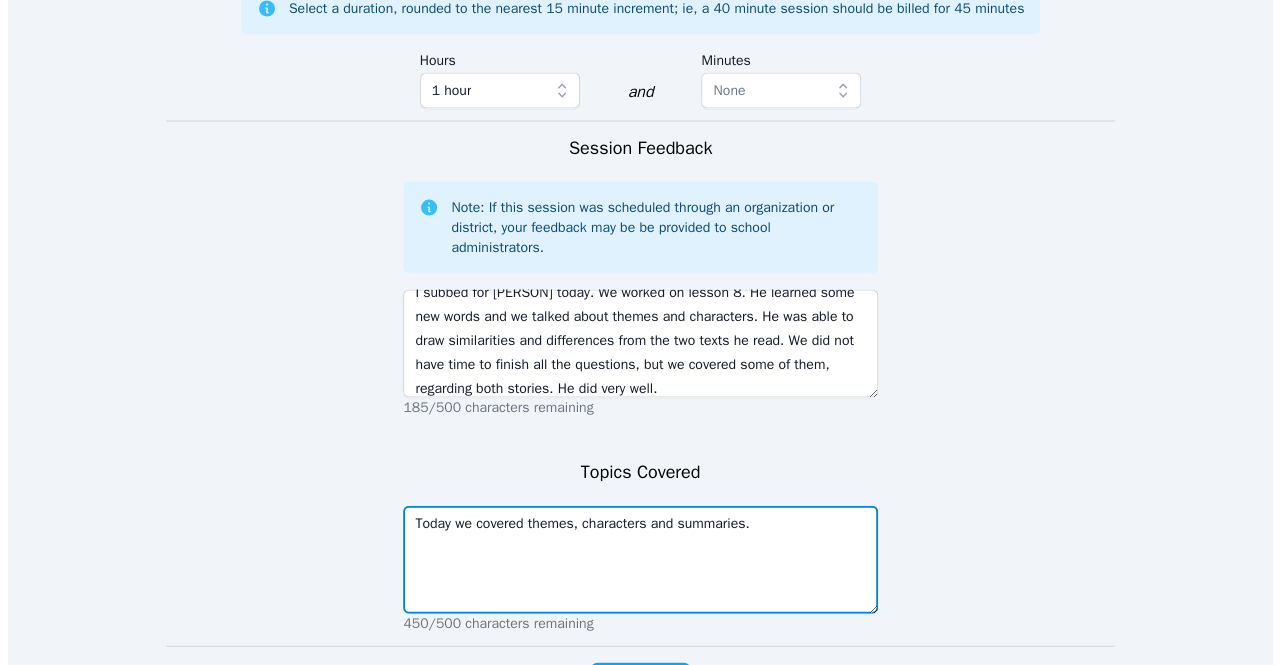scroll, scrollTop: 2018, scrollLeft: 0, axis: vertical 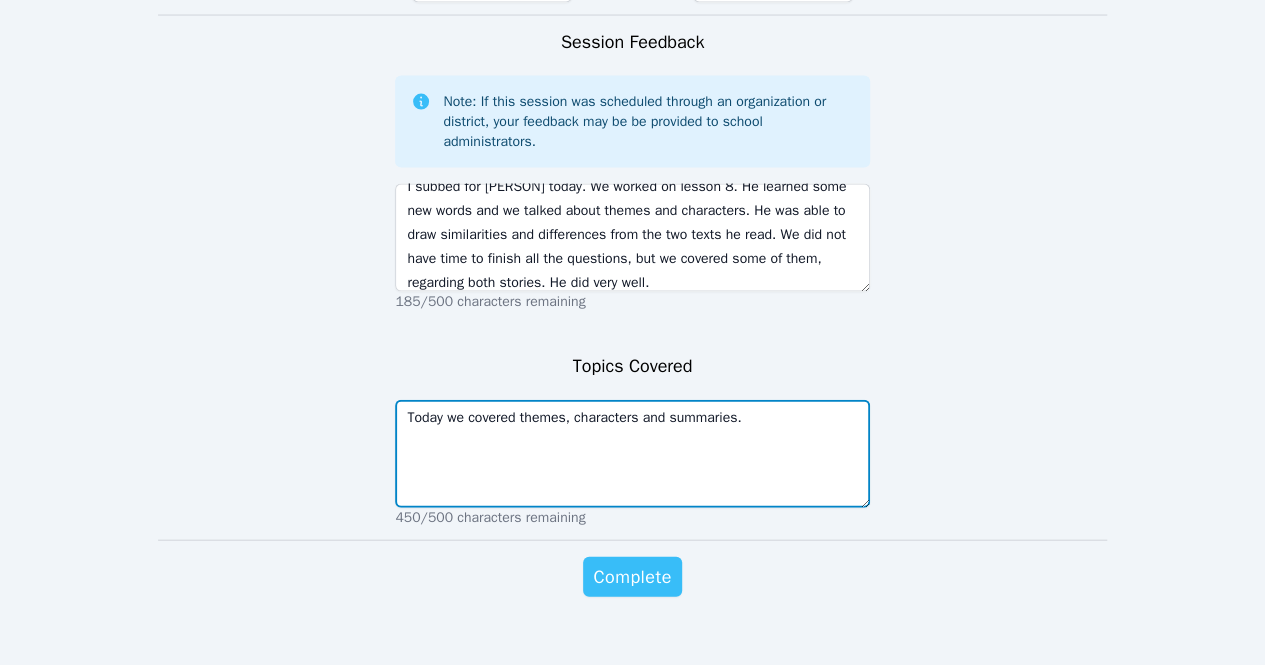 type on "Today we covered themes, characters and summaries." 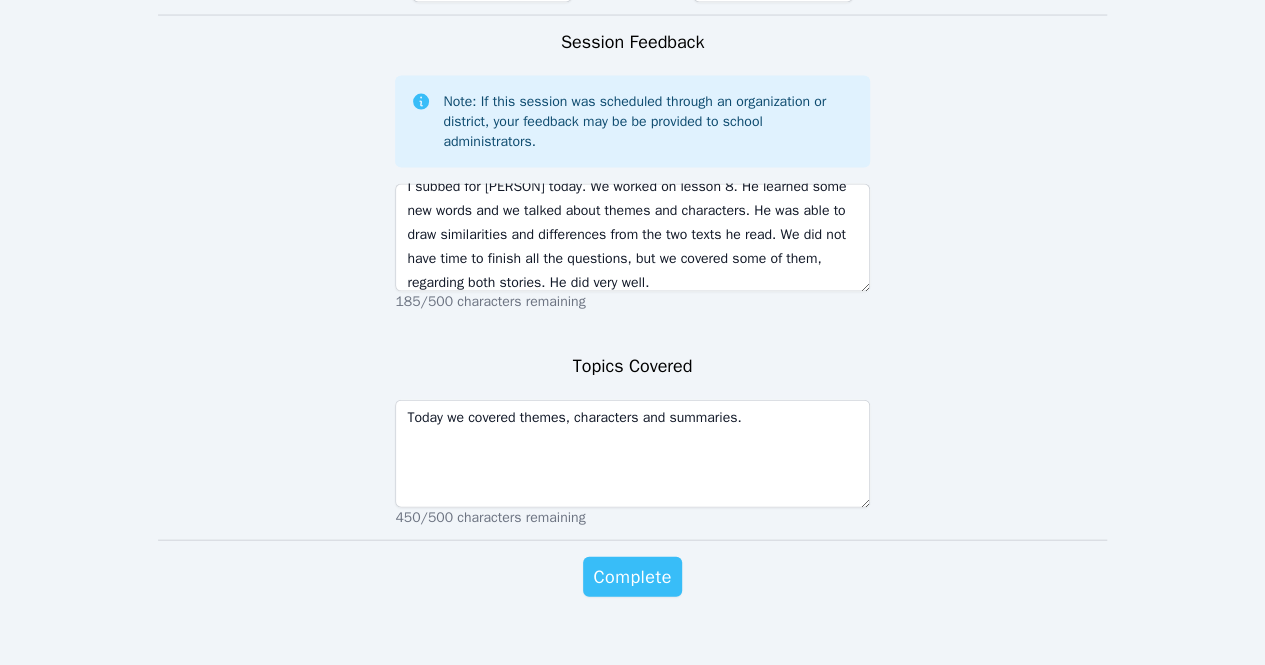 click on "Complete" at bounding box center [632, 577] 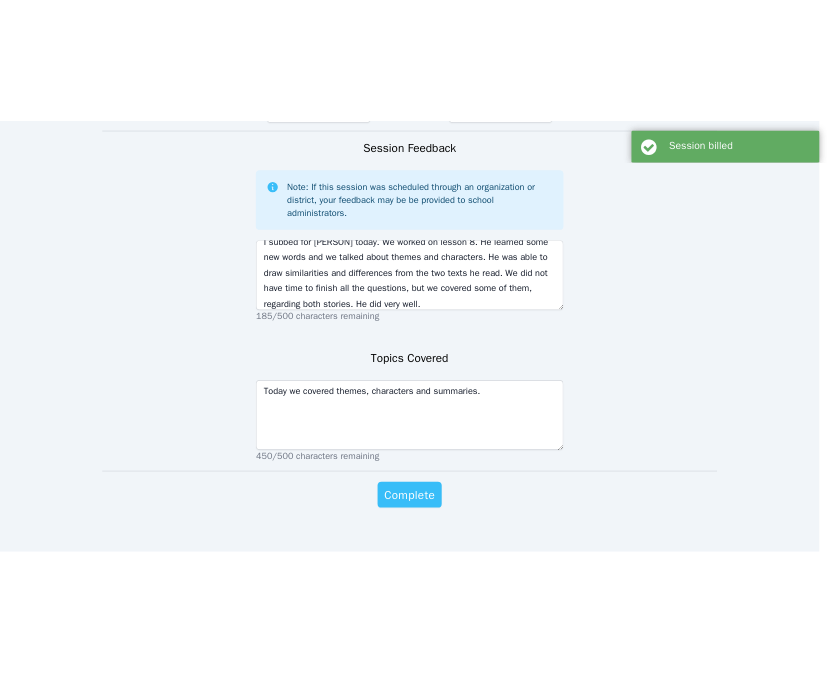 scroll, scrollTop: 0, scrollLeft: 0, axis: both 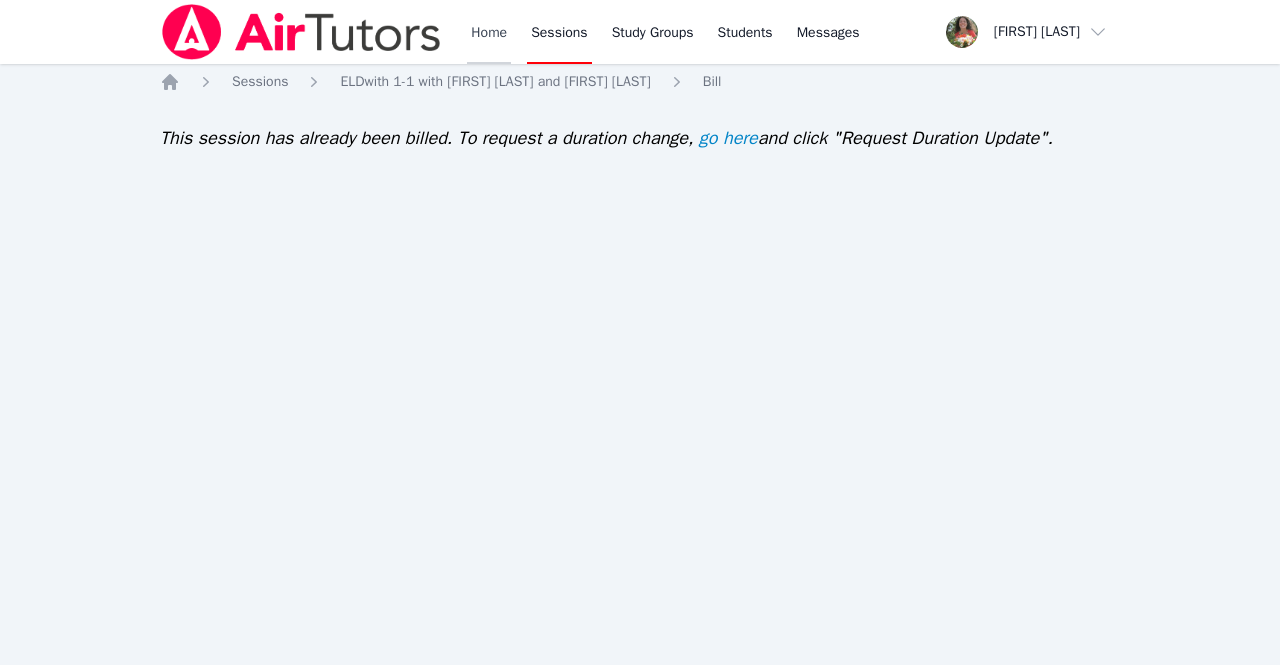 click on "Home" at bounding box center (489, 32) 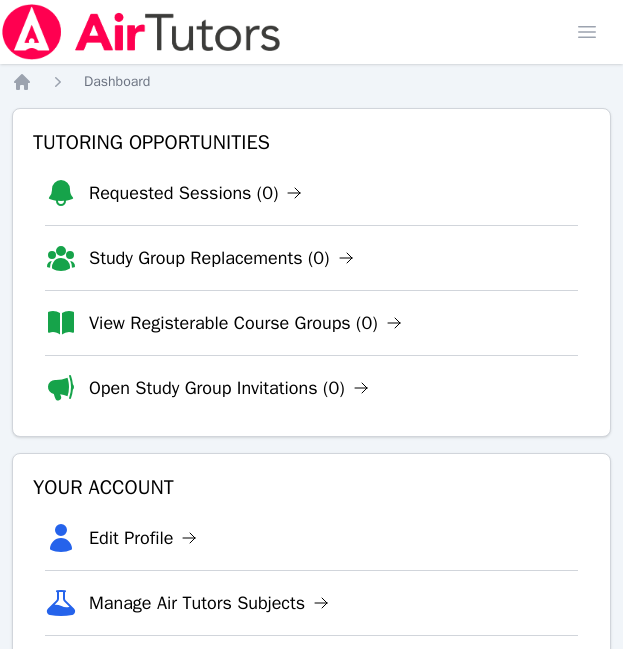 scroll, scrollTop: 0, scrollLeft: 0, axis: both 